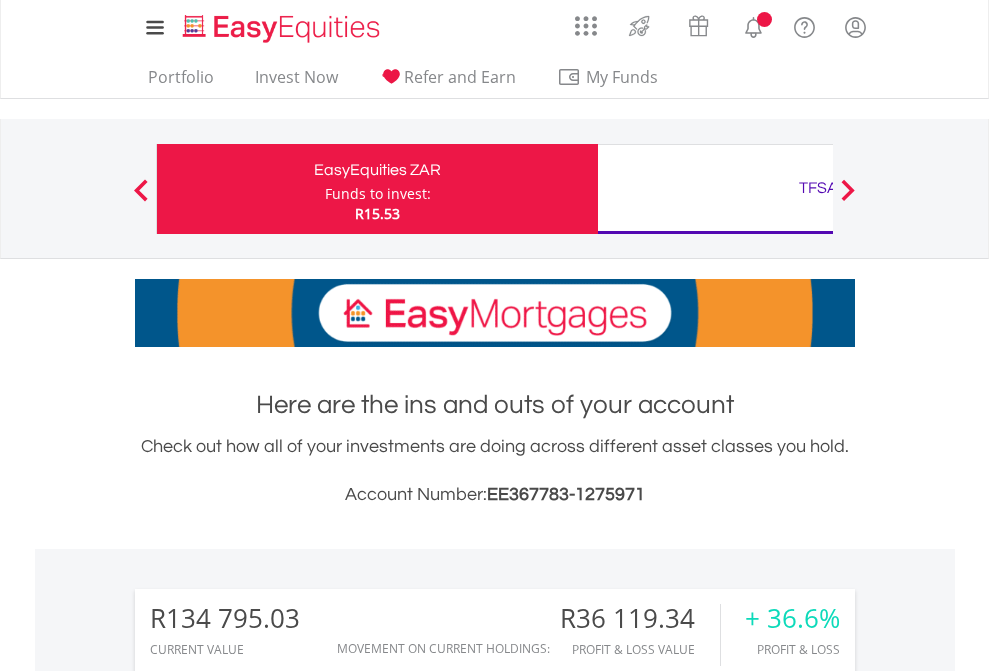 scroll, scrollTop: 0, scrollLeft: 0, axis: both 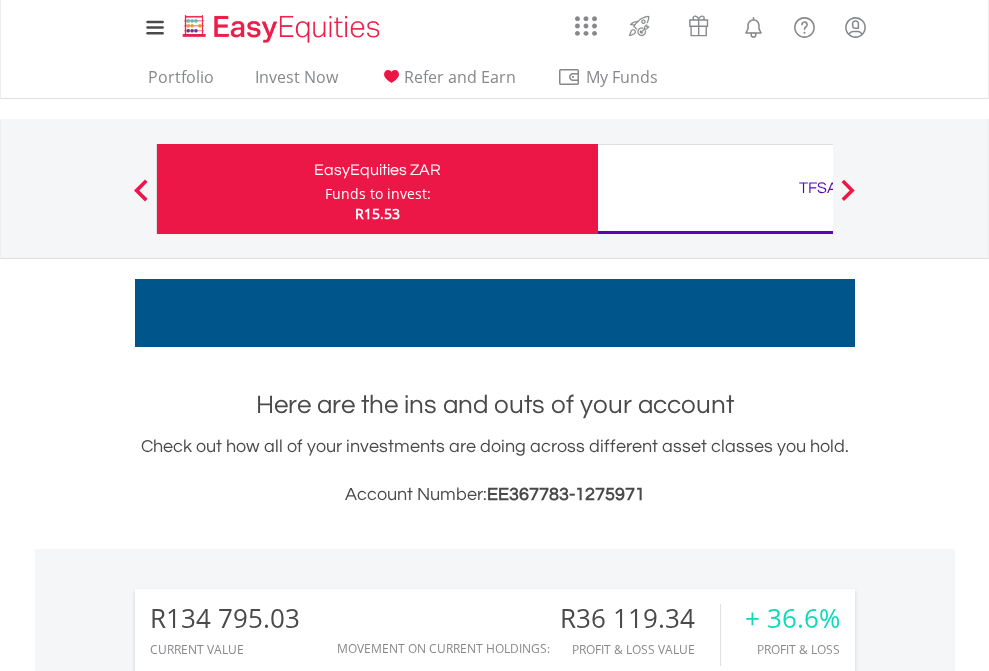 click on "Funds to invest:" at bounding box center [378, 194] 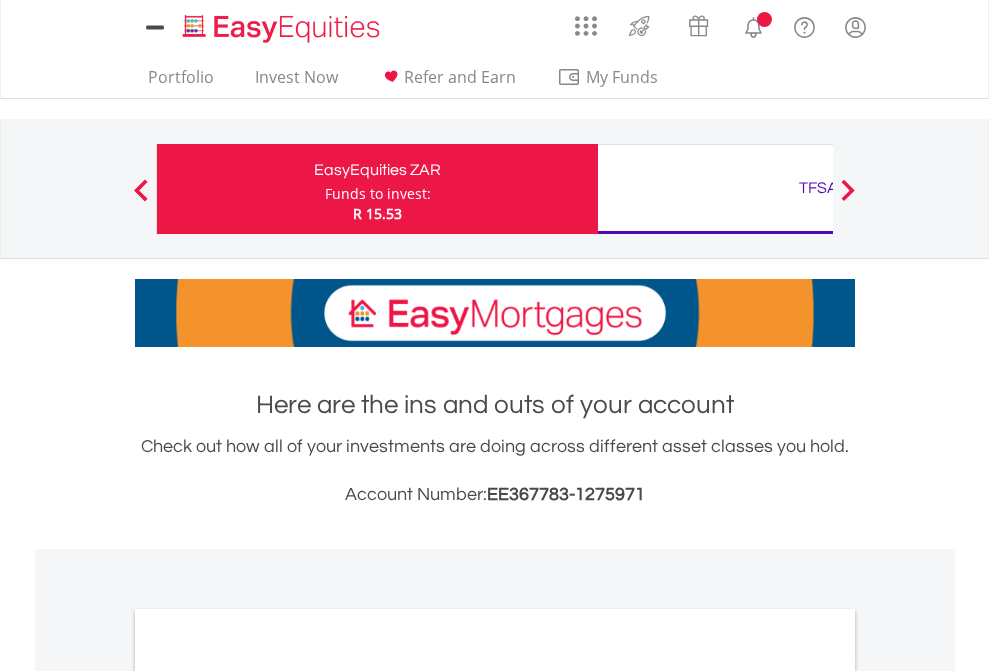 scroll, scrollTop: 0, scrollLeft: 0, axis: both 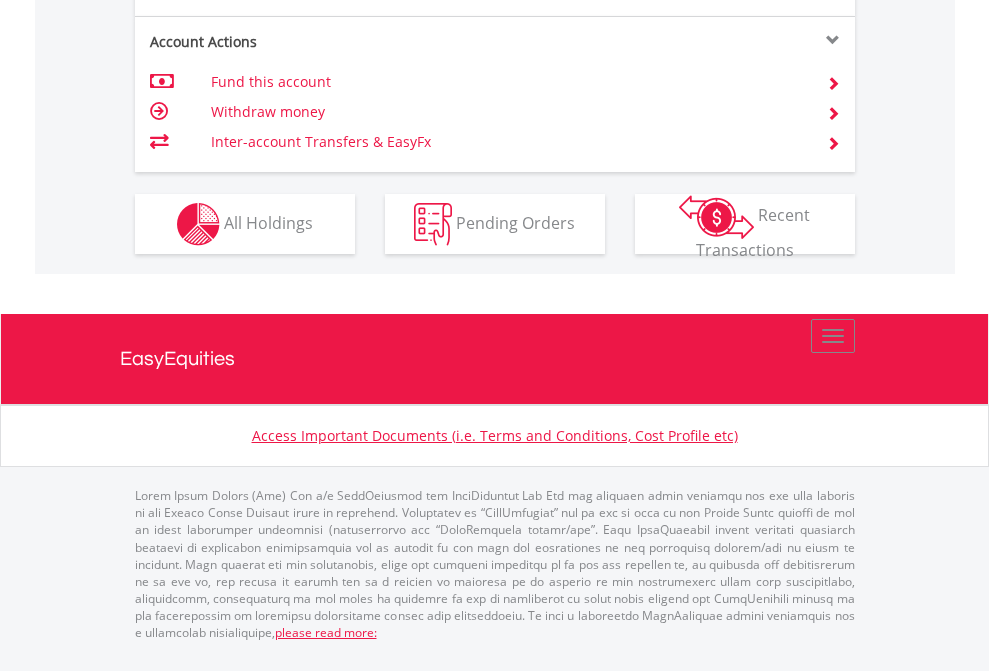 click on "Investment types" at bounding box center [706, -337] 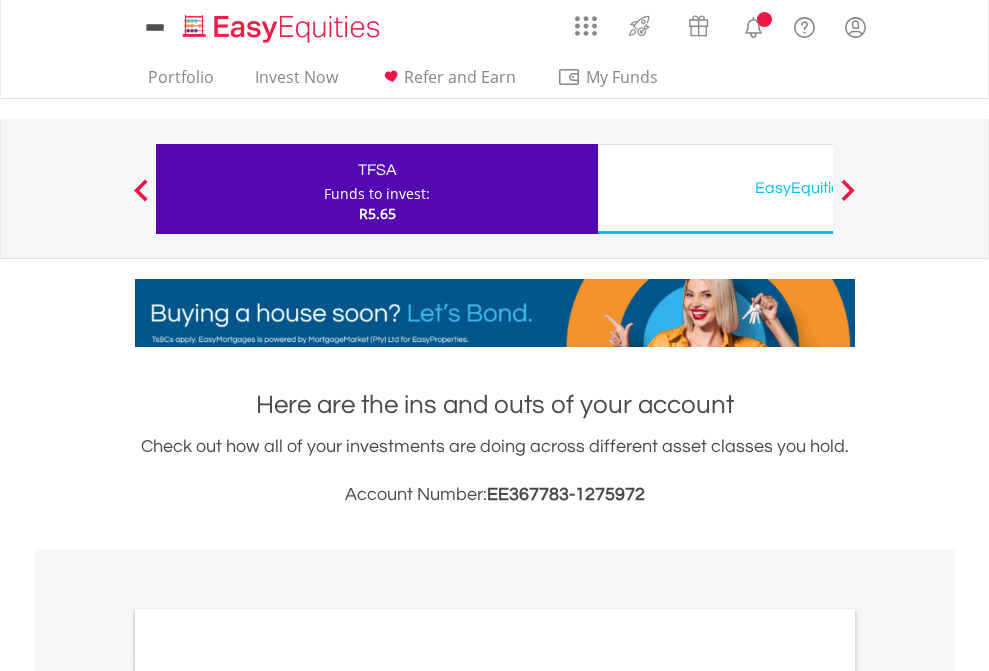 scroll, scrollTop: 0, scrollLeft: 0, axis: both 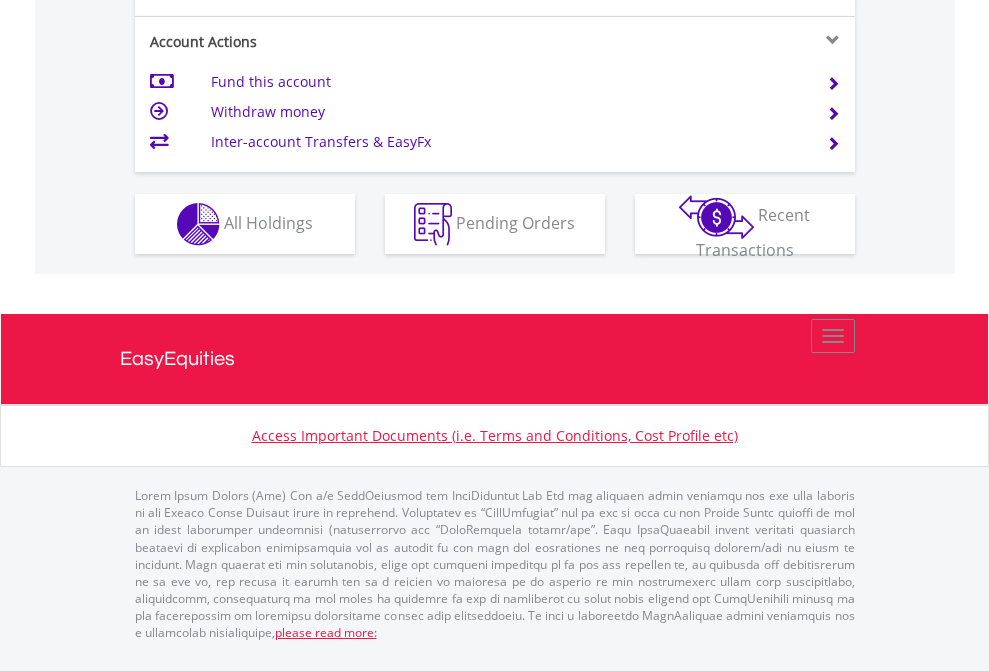 click on "Investment types" at bounding box center [706, -337] 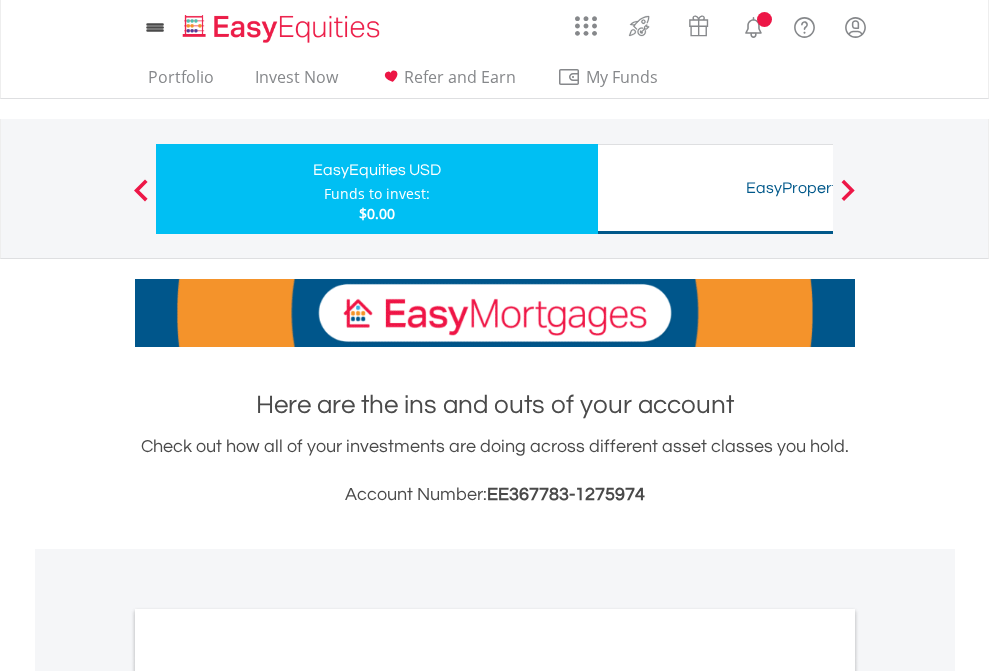scroll, scrollTop: 0, scrollLeft: 0, axis: both 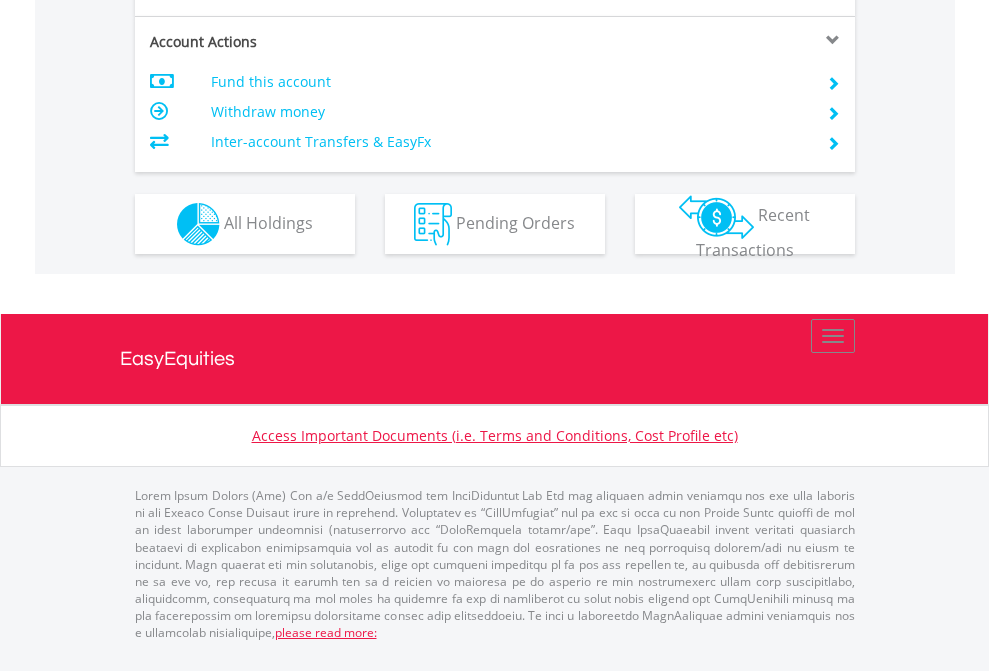 click on "Investment types" at bounding box center (706, -337) 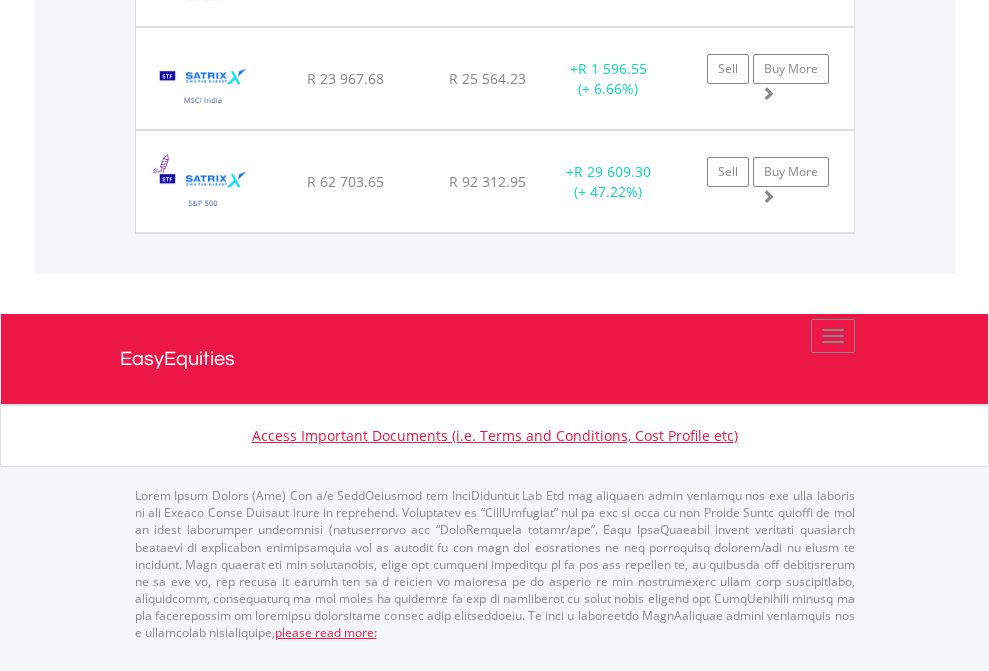 click on "TFSA" at bounding box center (818, -1174) 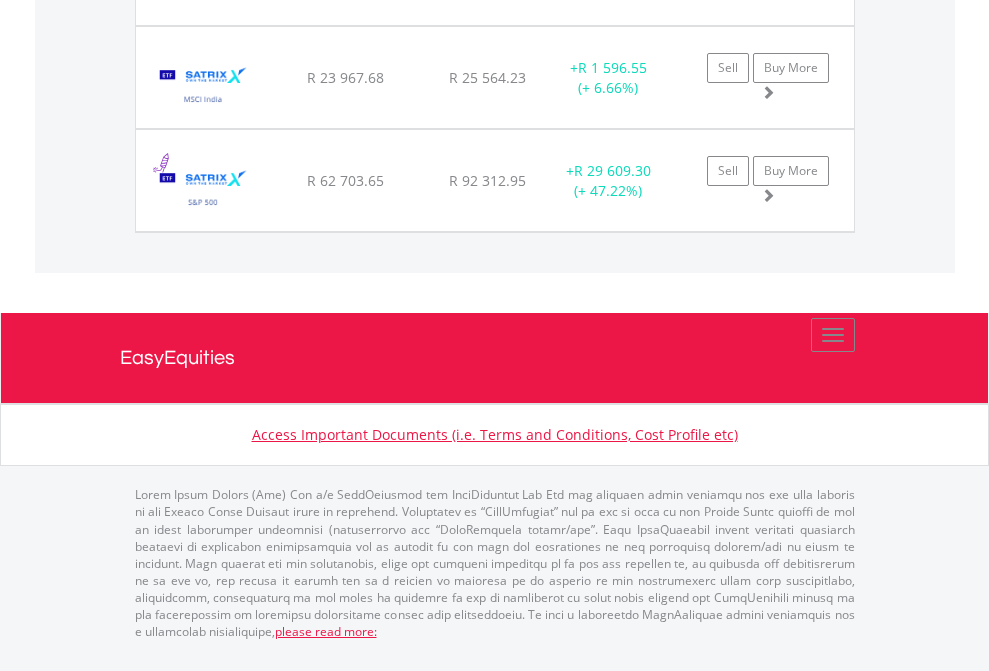 scroll, scrollTop: 144, scrollLeft: 0, axis: vertical 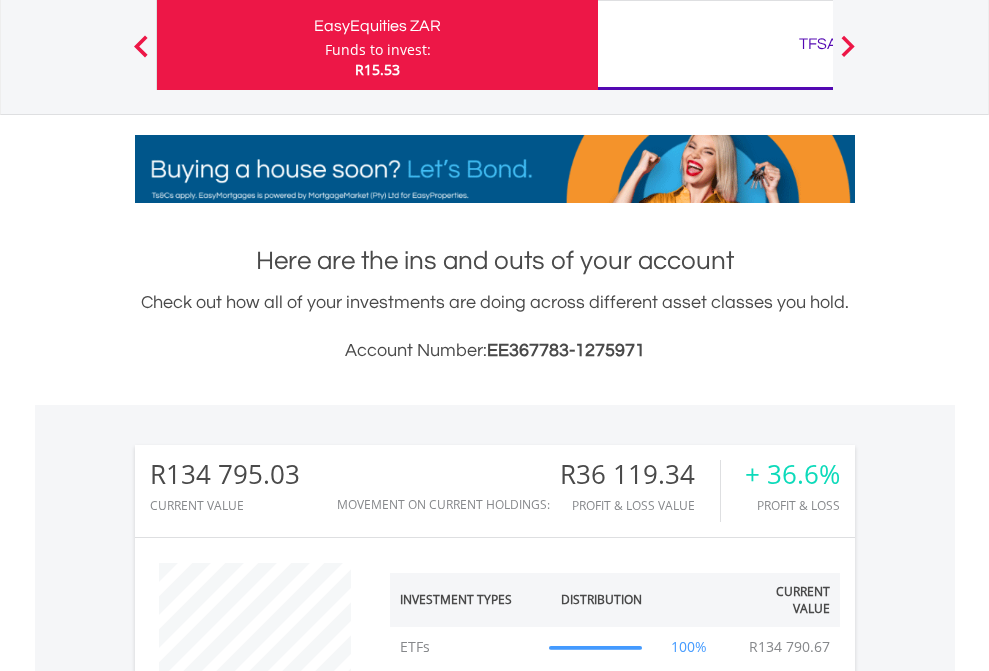 click on "All Holdings" at bounding box center [268, 1402] 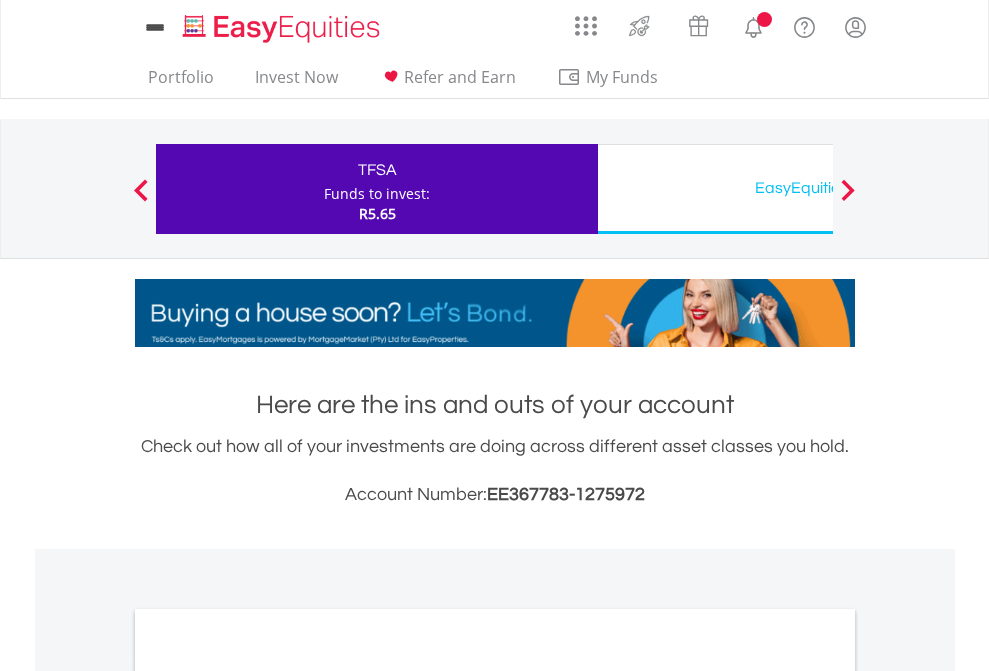 scroll, scrollTop: 0, scrollLeft: 0, axis: both 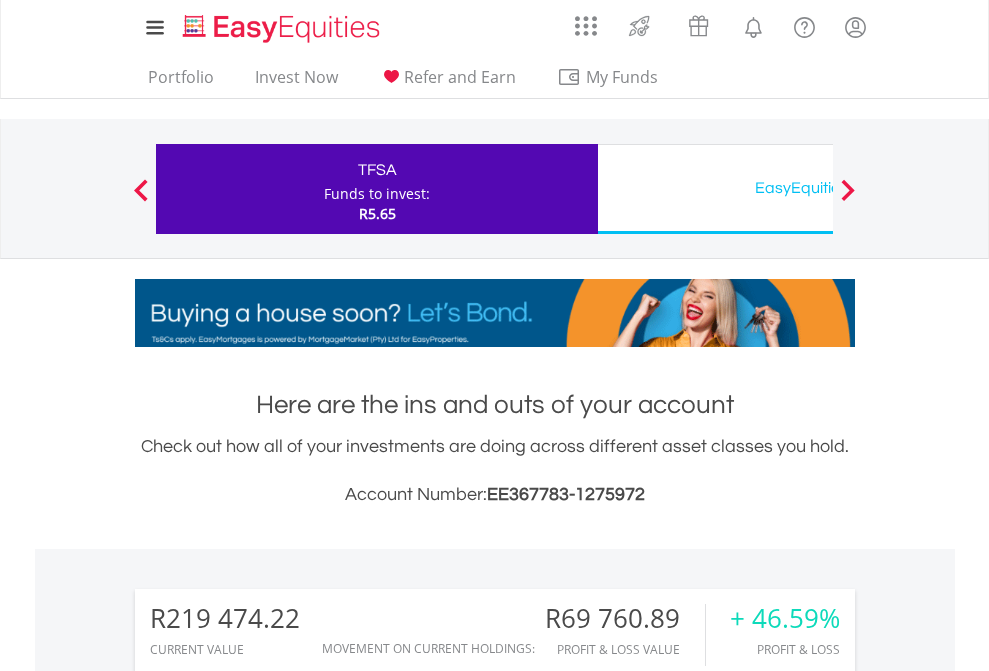 click on "EasyEquities USD" at bounding box center [818, 188] 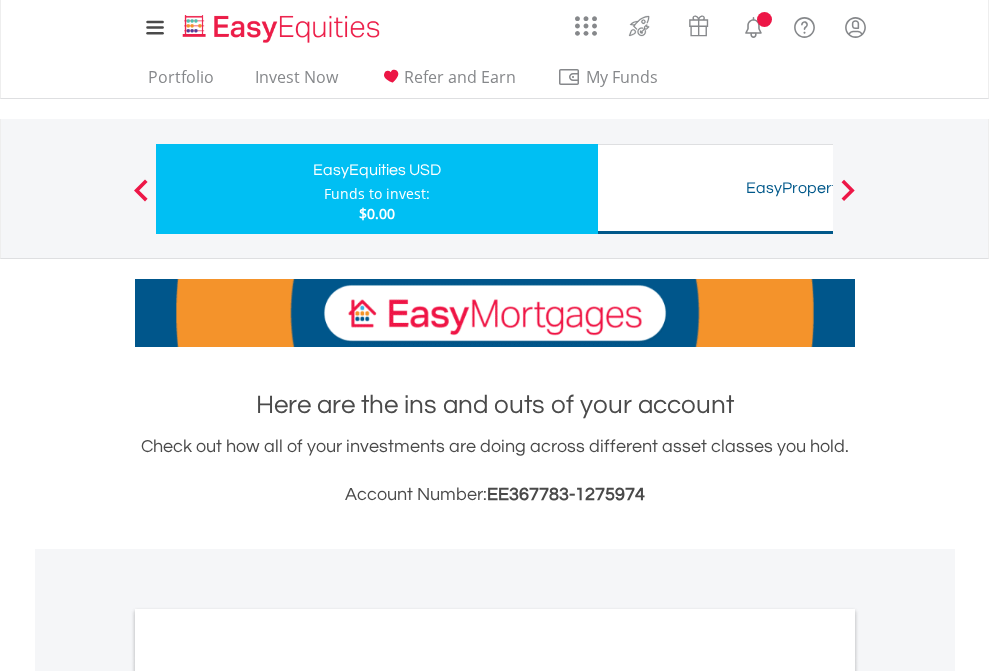 scroll, scrollTop: 1202, scrollLeft: 0, axis: vertical 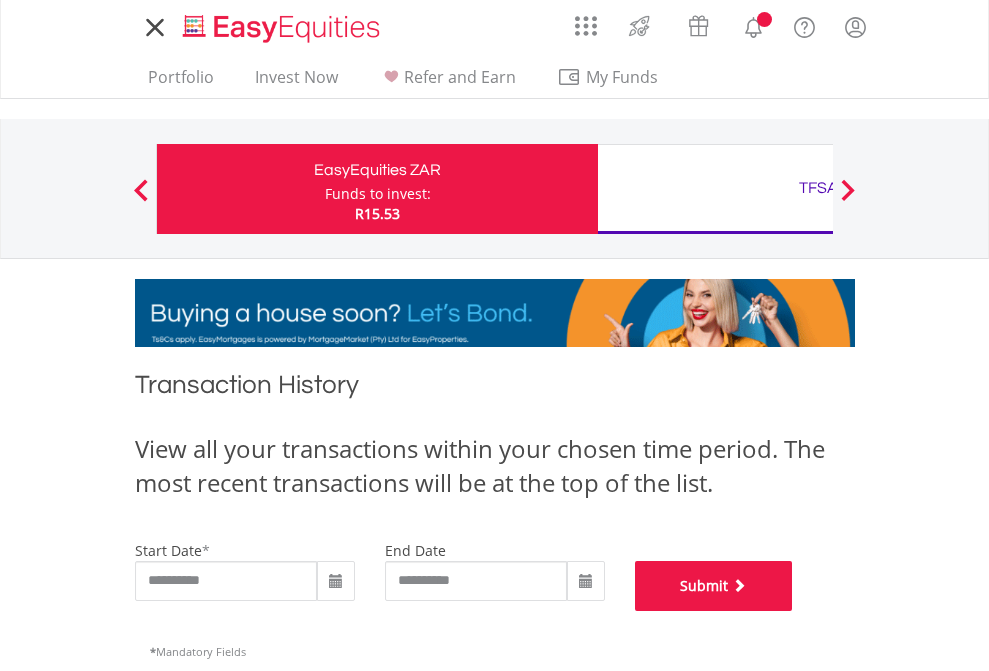 click on "Submit" at bounding box center [714, 586] 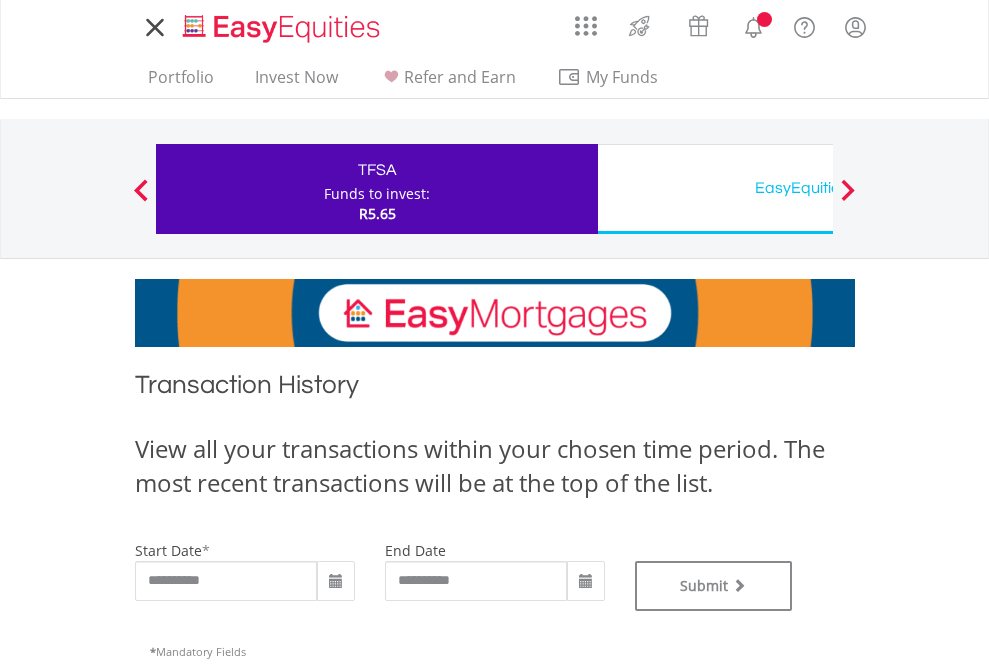 scroll, scrollTop: 0, scrollLeft: 0, axis: both 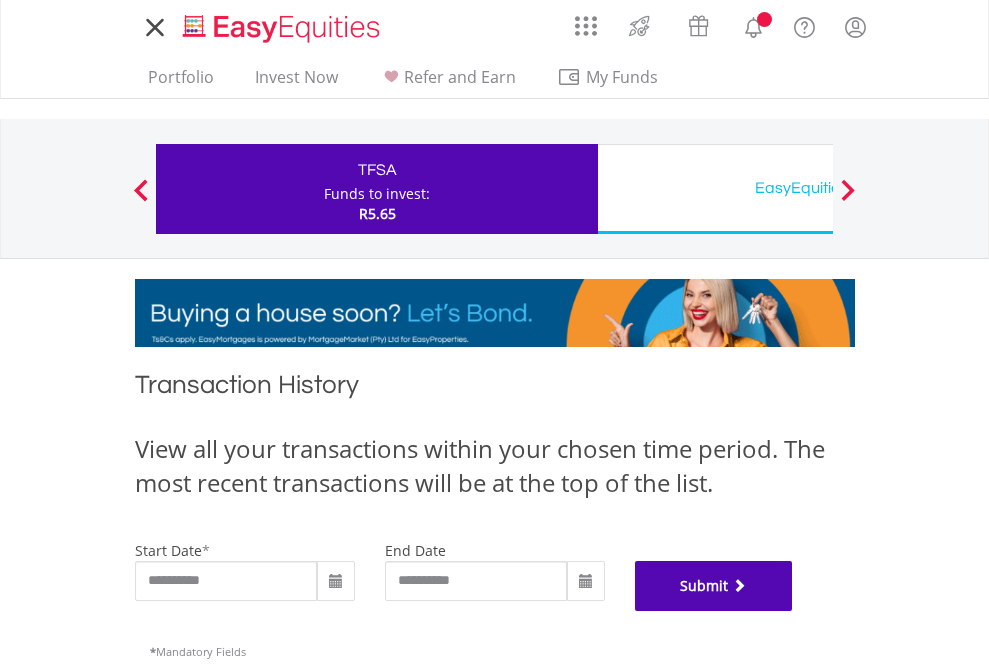 click on "Submit" at bounding box center [714, 586] 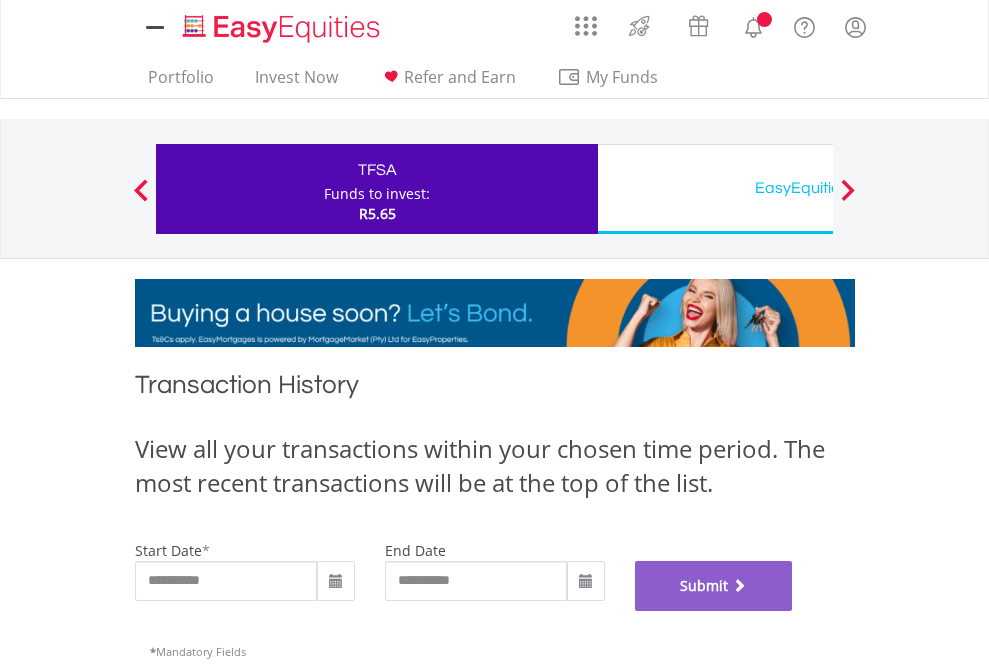 scroll, scrollTop: 811, scrollLeft: 0, axis: vertical 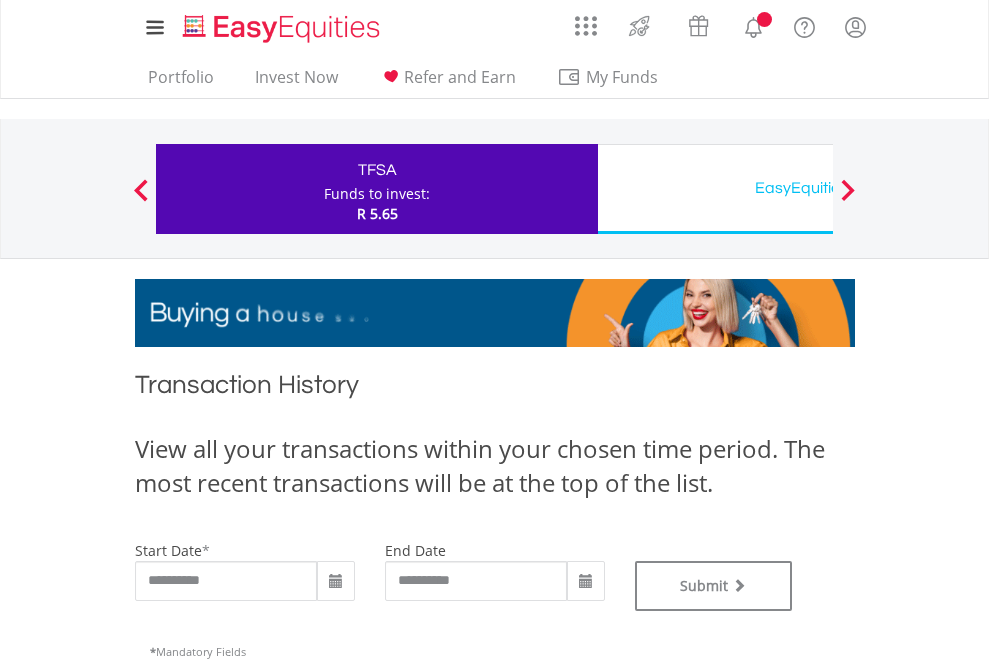 click on "EasyEquities USD" at bounding box center (818, 188) 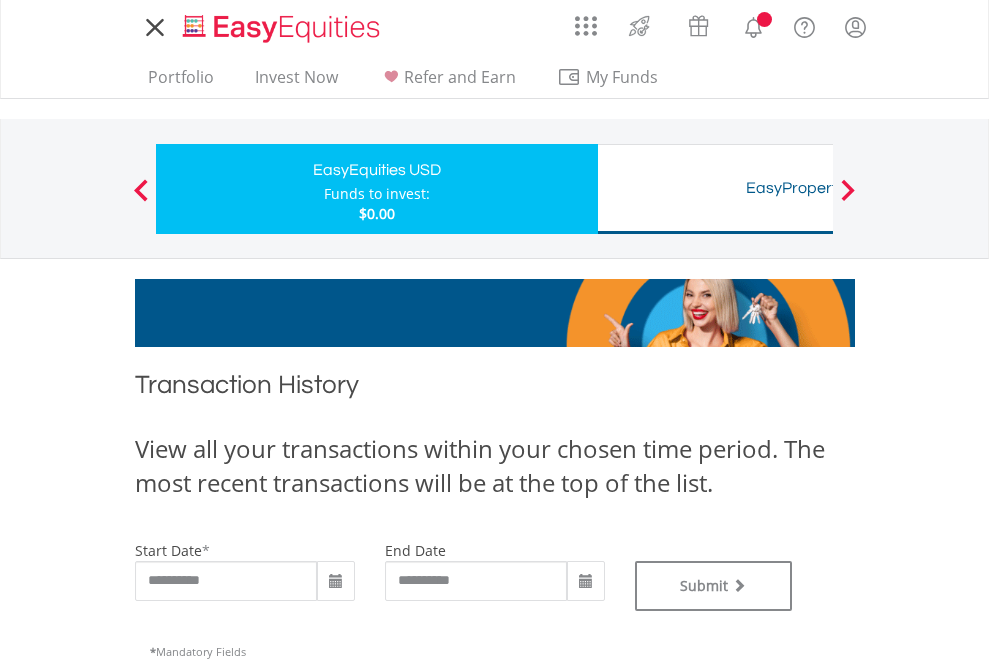 scroll, scrollTop: 0, scrollLeft: 0, axis: both 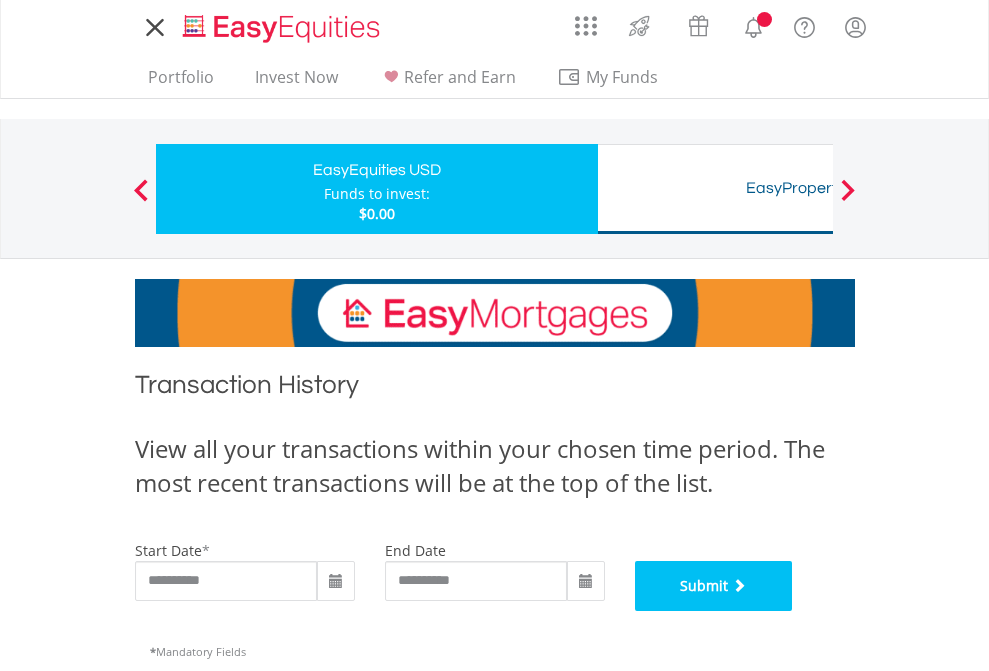 click on "Submit" at bounding box center [714, 586] 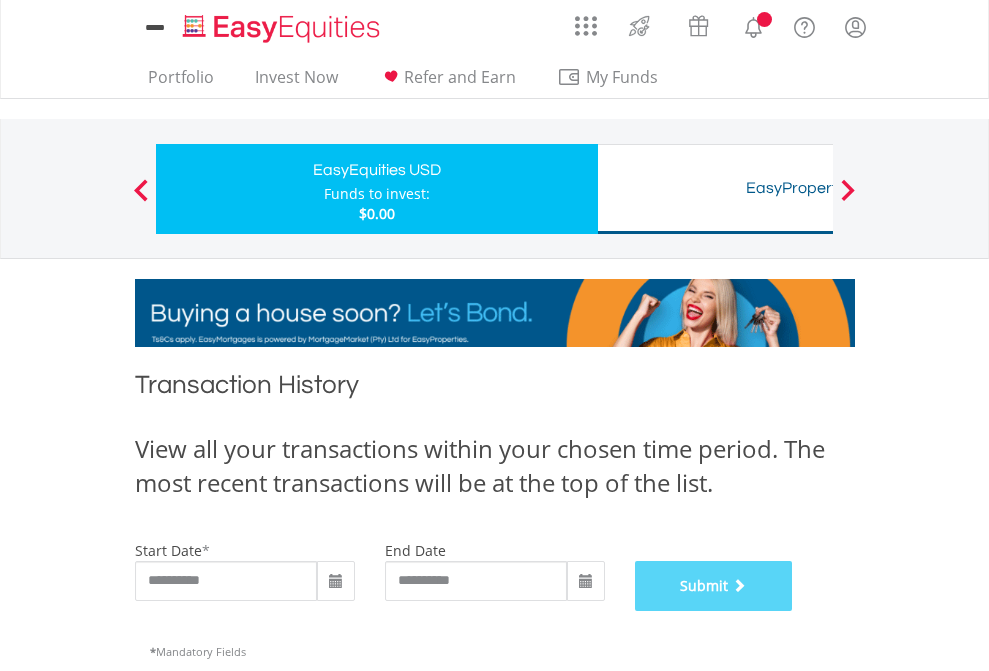 scroll, scrollTop: 811, scrollLeft: 0, axis: vertical 